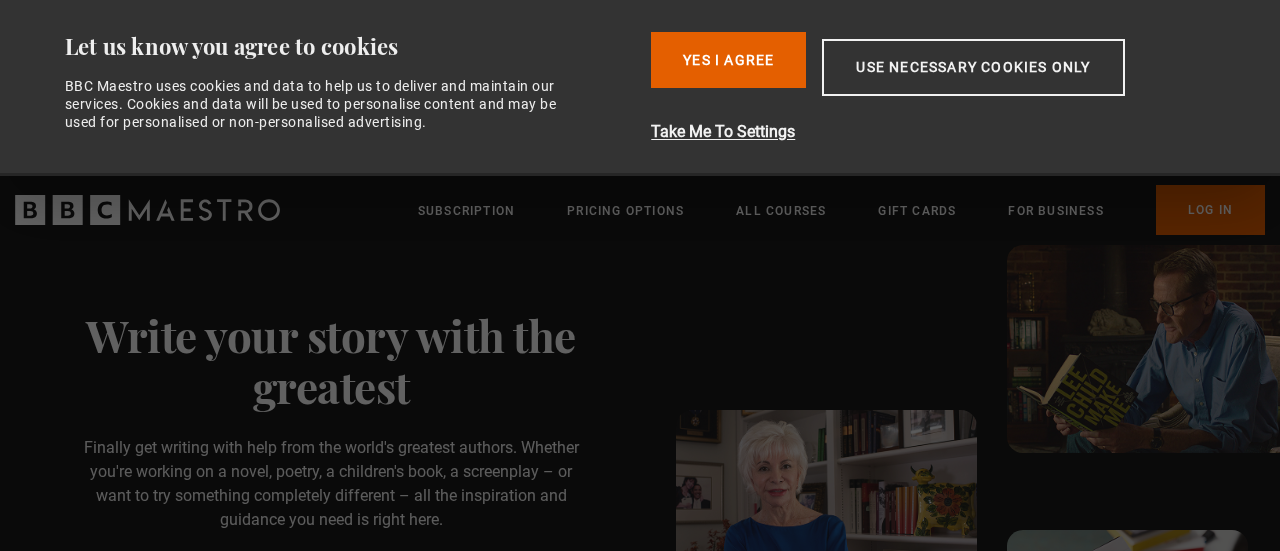 scroll, scrollTop: 0, scrollLeft: 0, axis: both 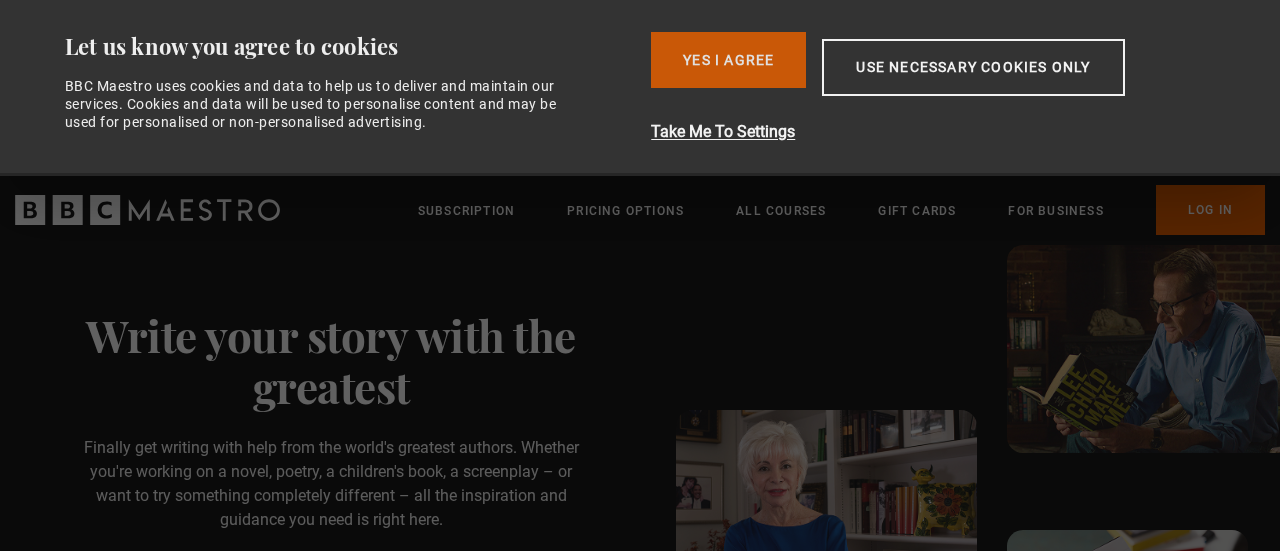 click on "Yes I Agree" at bounding box center [728, 60] 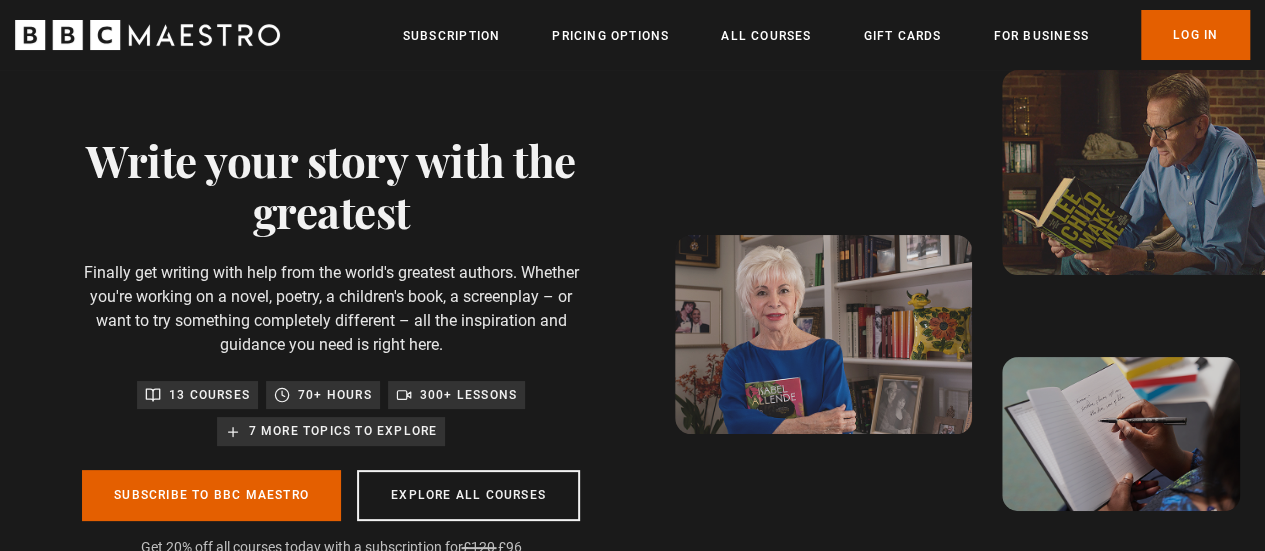 scroll, scrollTop: 0, scrollLeft: 508, axis: horizontal 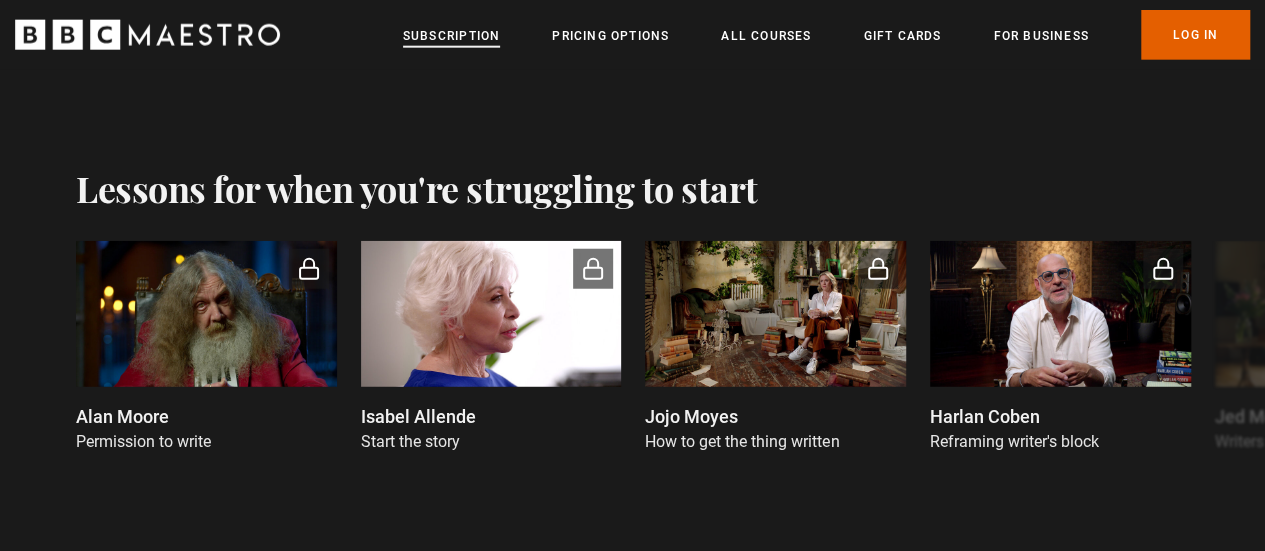 click on "Subscription" at bounding box center [451, 36] 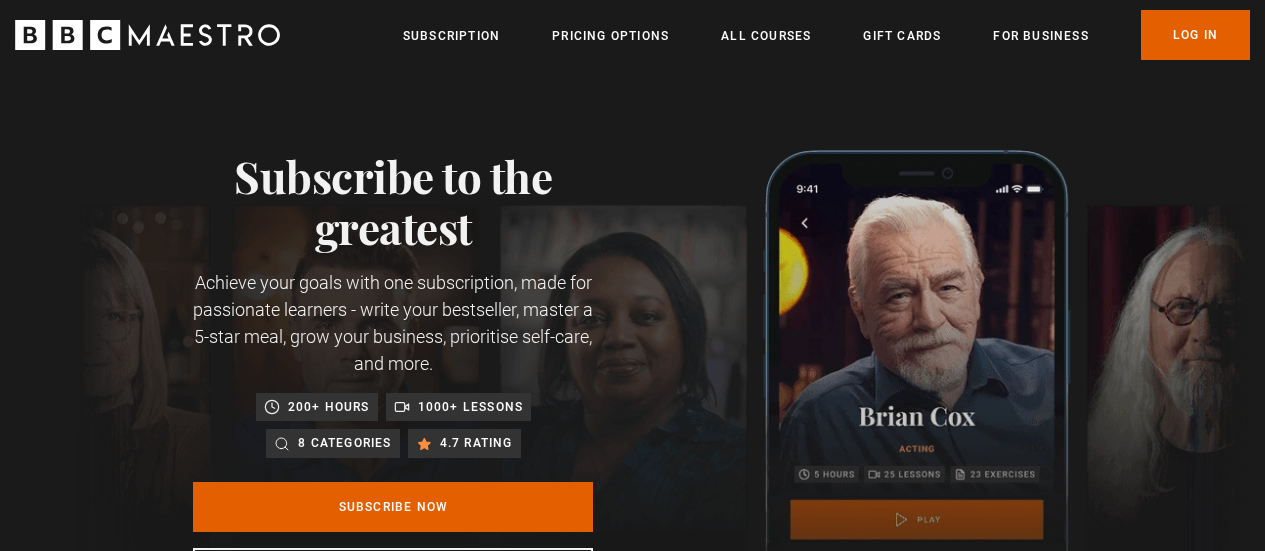 scroll, scrollTop: 0, scrollLeft: 0, axis: both 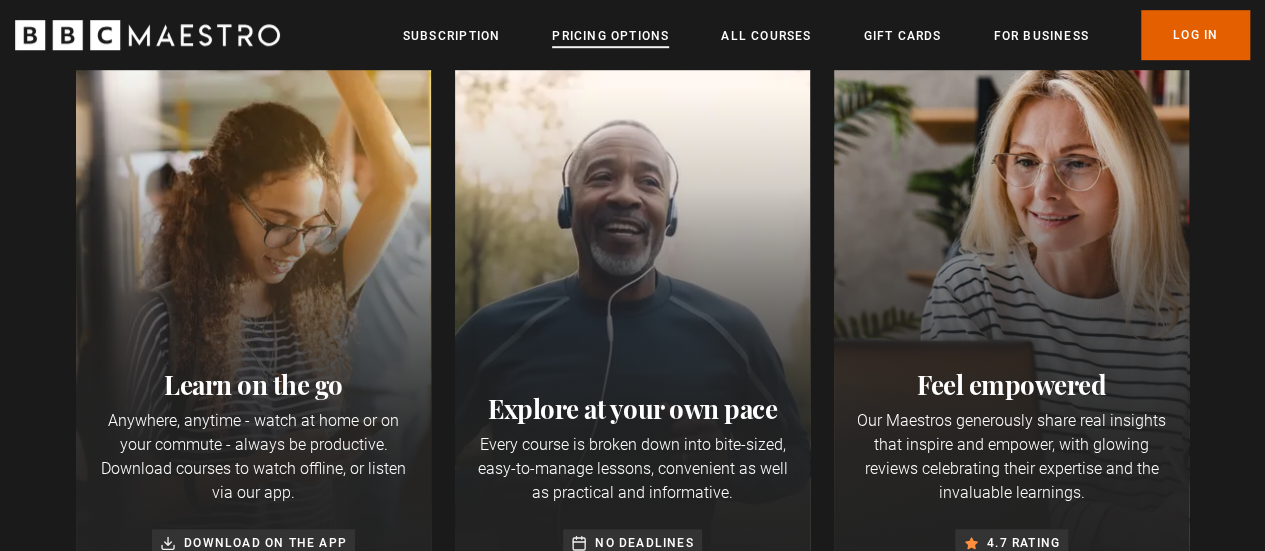 click on "Pricing Options" at bounding box center (610, 36) 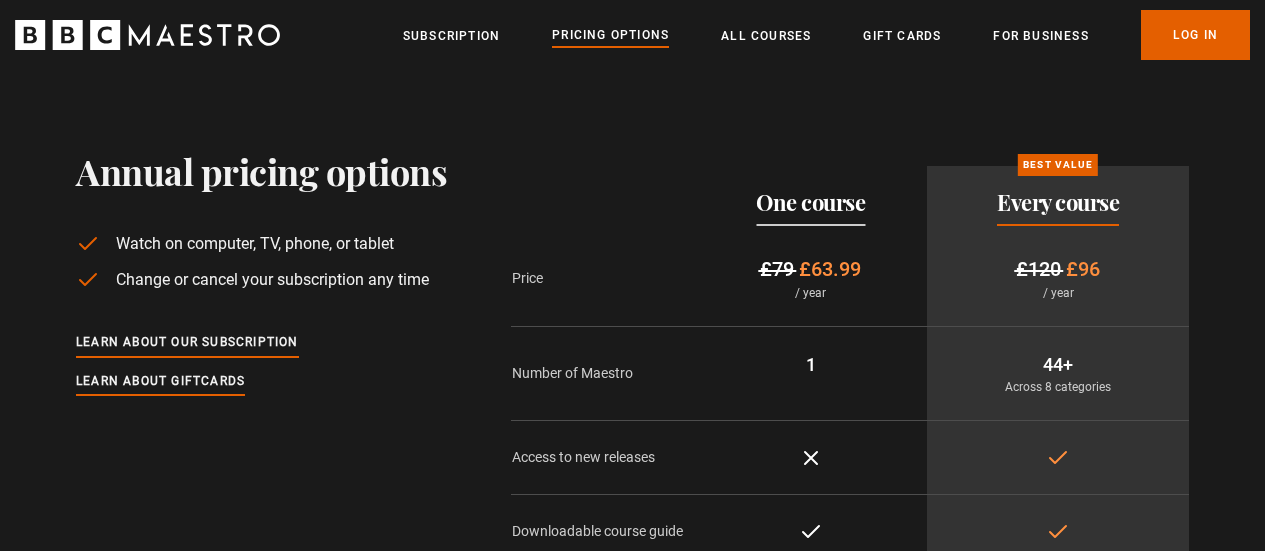 scroll, scrollTop: 0, scrollLeft: 0, axis: both 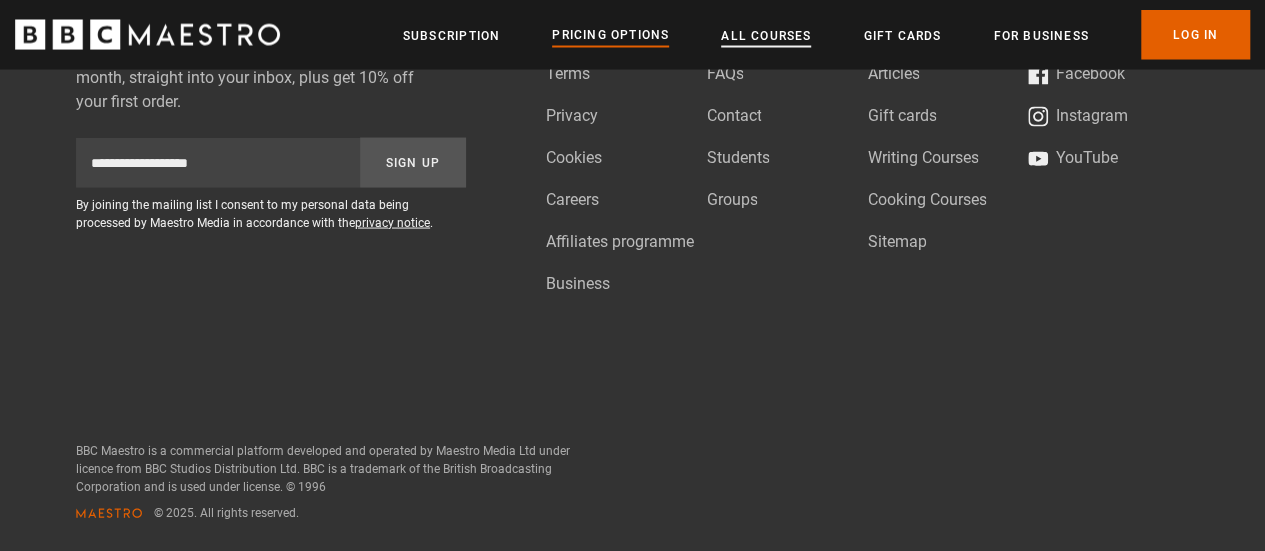 click on "All Courses" at bounding box center (766, 36) 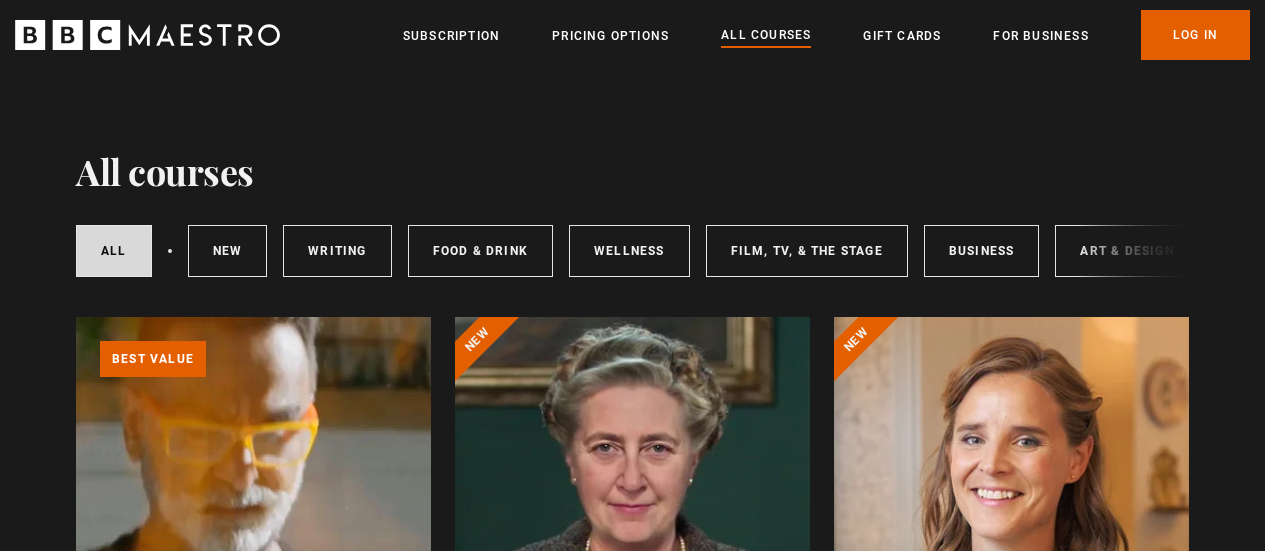 scroll, scrollTop: 0, scrollLeft: 0, axis: both 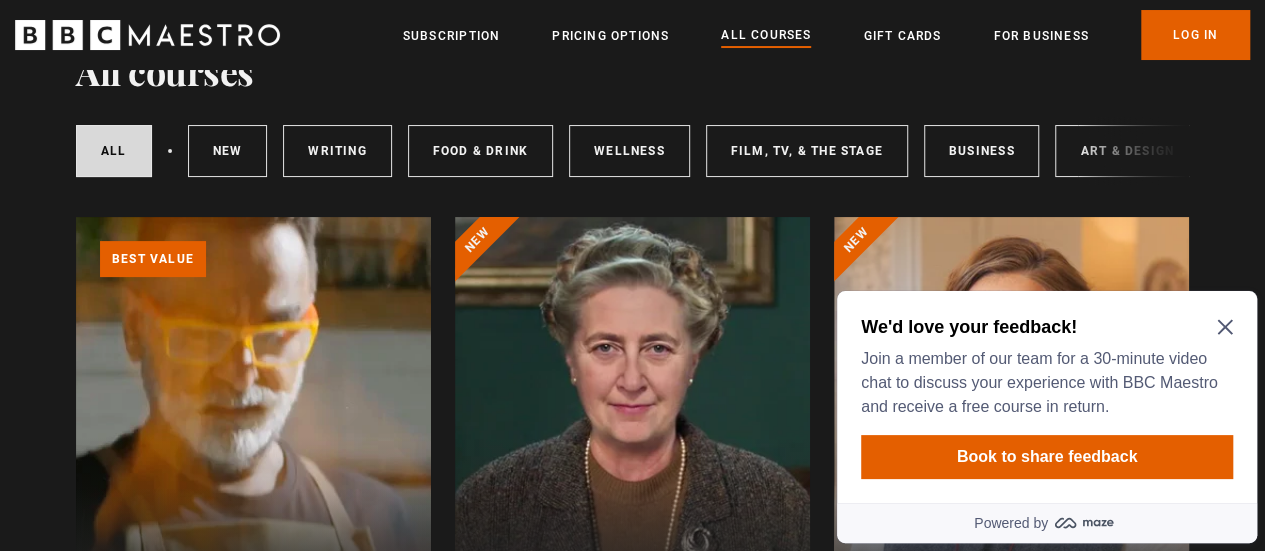 click 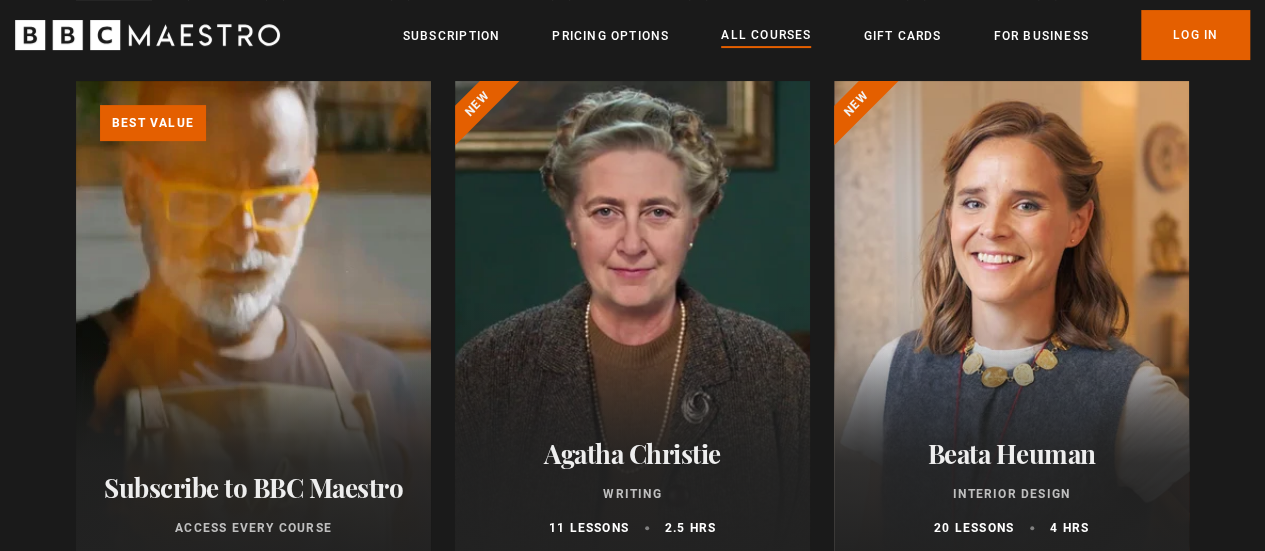 scroll, scrollTop: 200, scrollLeft: 0, axis: vertical 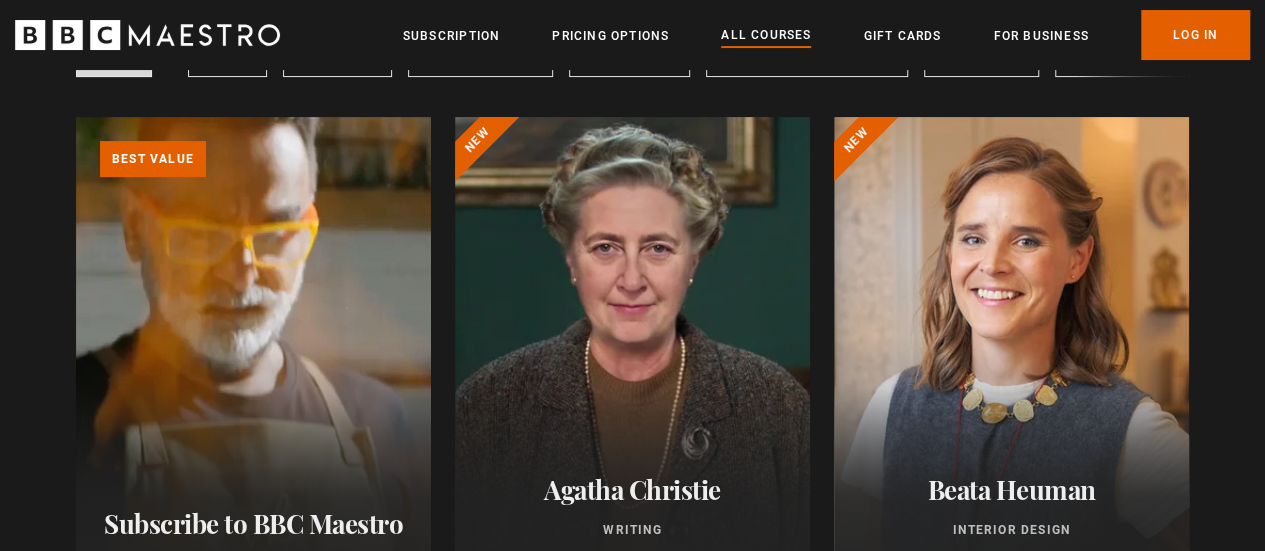 click on "Learn more   about BBC Maestro" at bounding box center [76, 117] 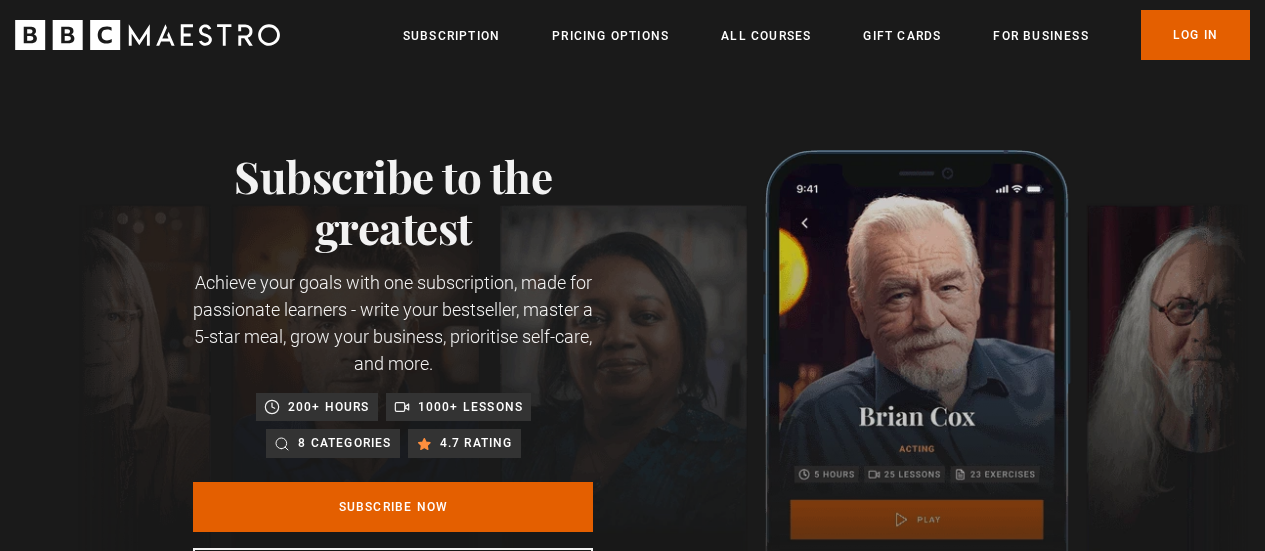 scroll, scrollTop: 0, scrollLeft: 0, axis: both 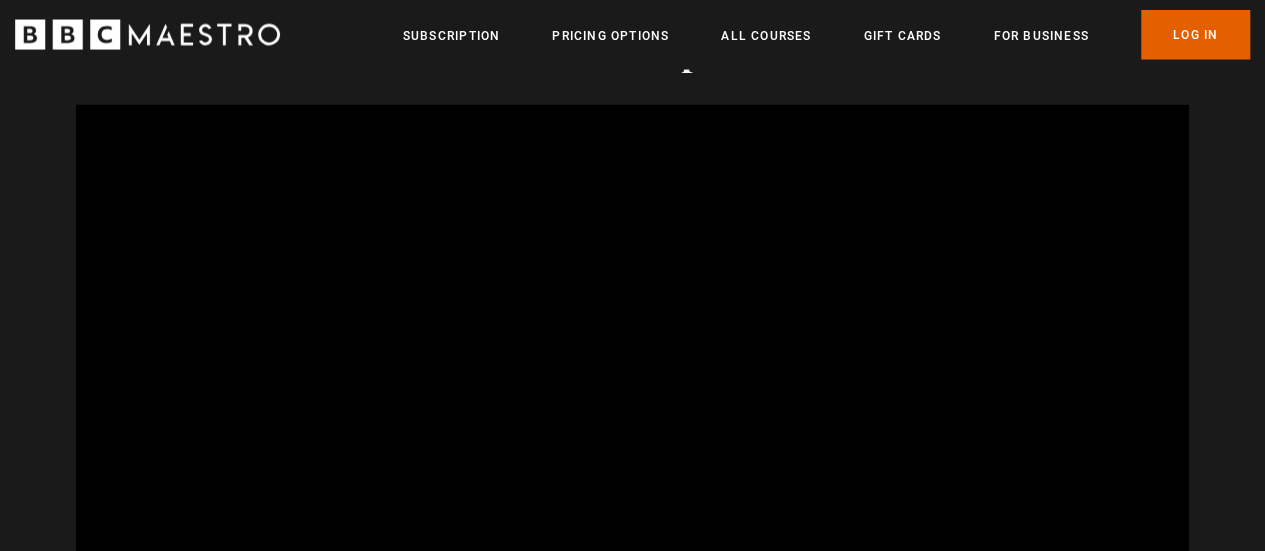 click at bounding box center [632, 418] 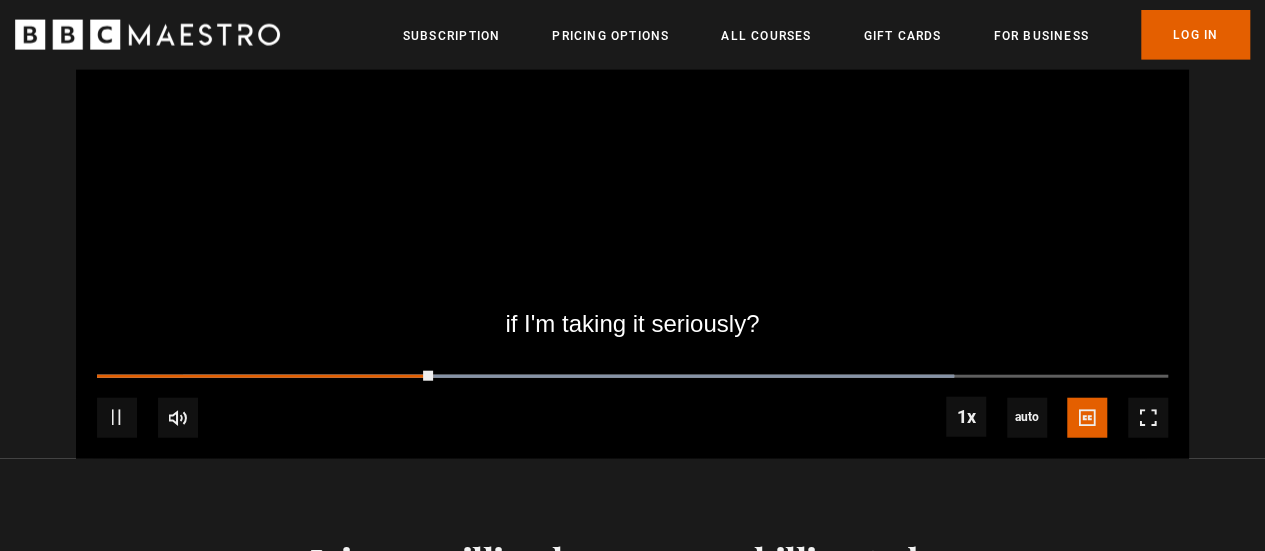 scroll, scrollTop: 2300, scrollLeft: 0, axis: vertical 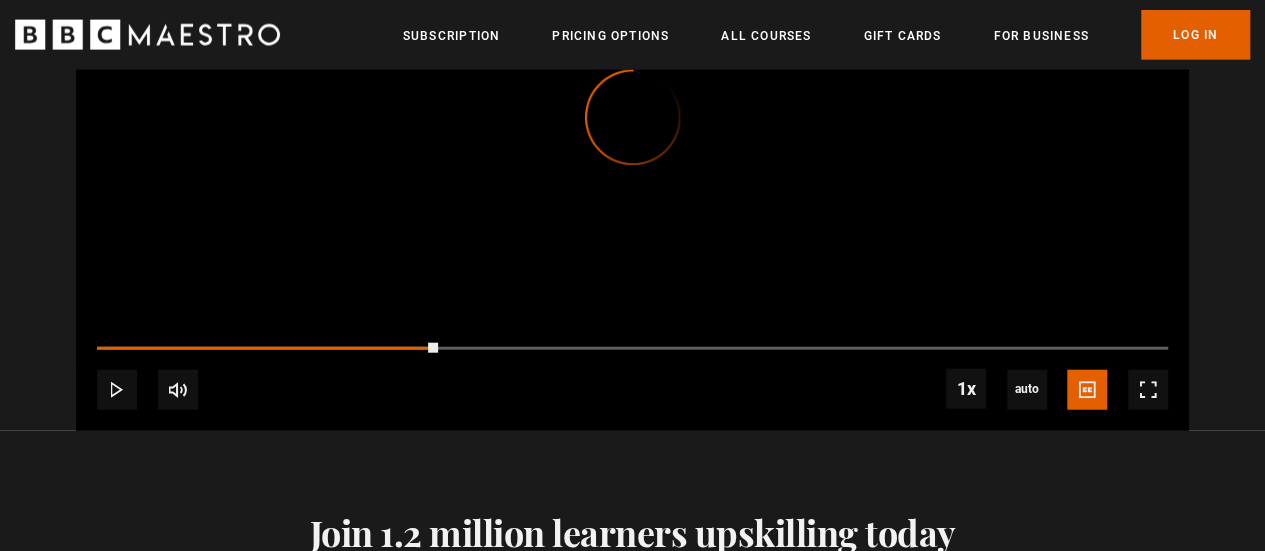 drag, startPoint x: 437, startPoint y: 348, endPoint x: 68, endPoint y: 343, distance: 369.03387 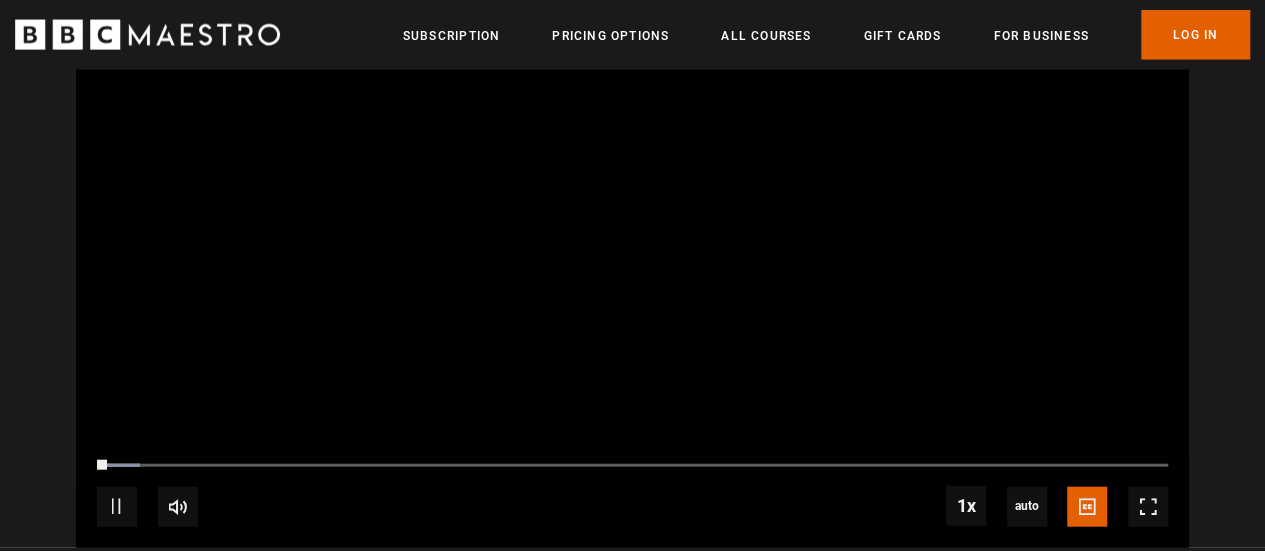 scroll, scrollTop: 2000, scrollLeft: 0, axis: vertical 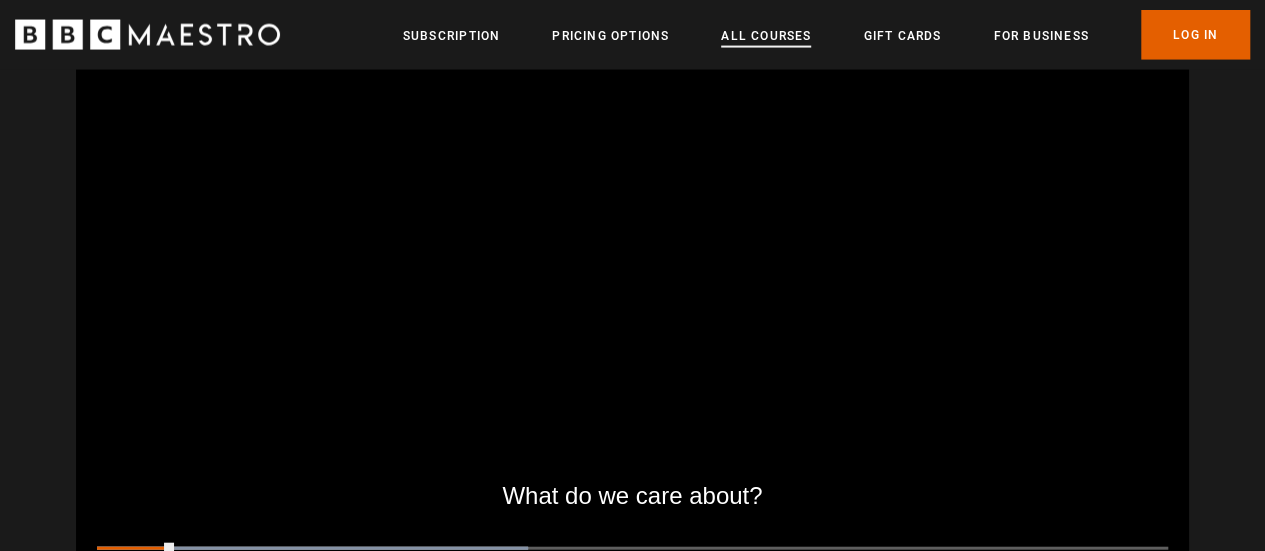 click on "All Courses" at bounding box center (766, 36) 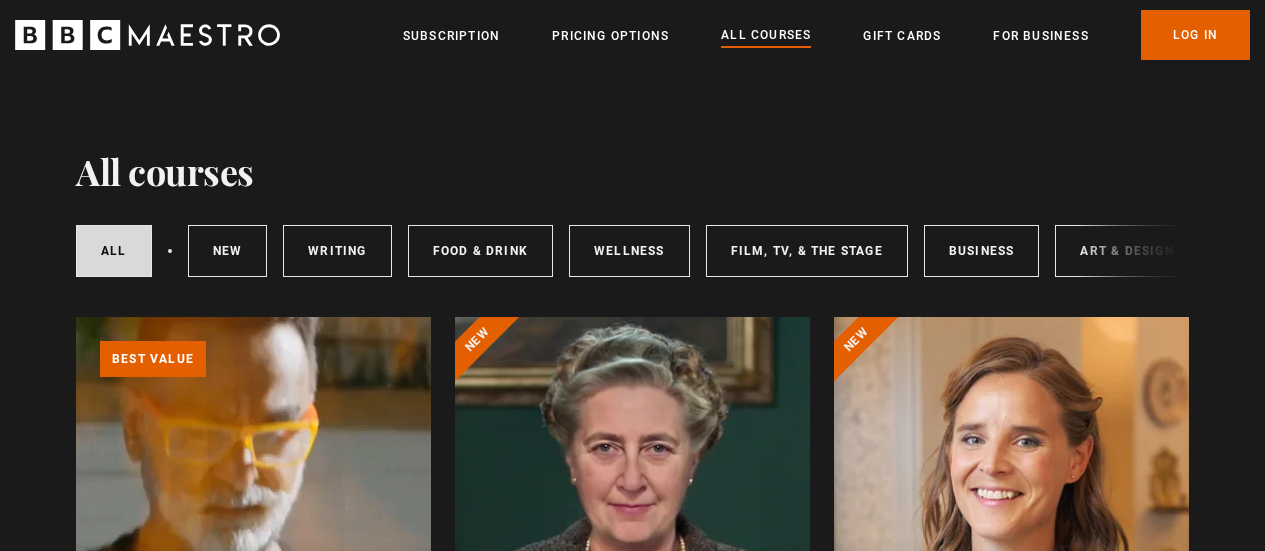 scroll, scrollTop: 0, scrollLeft: 0, axis: both 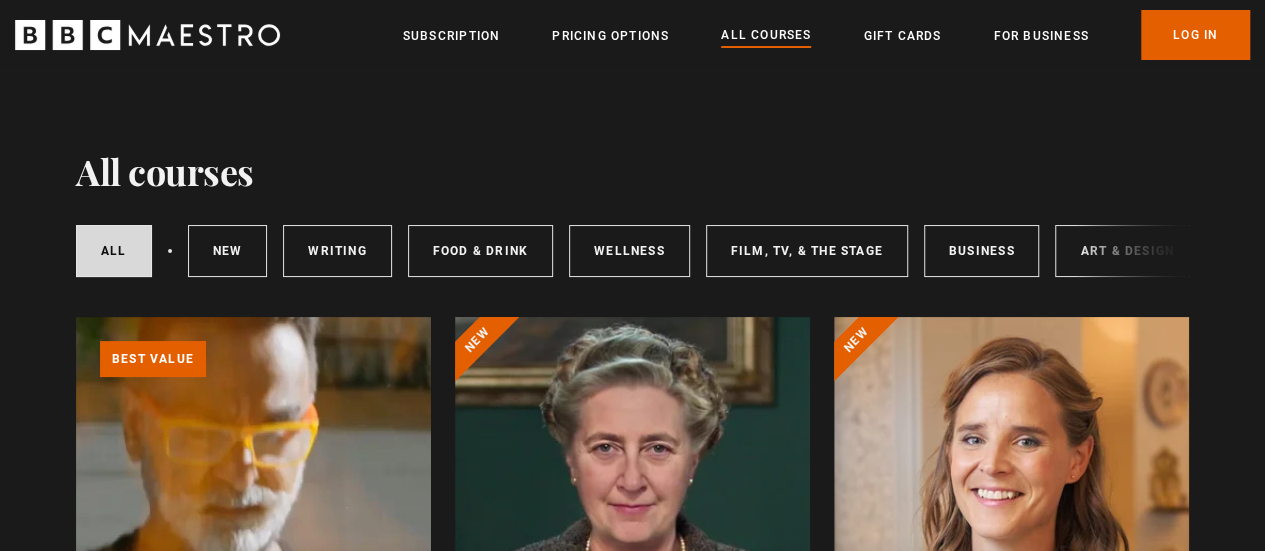drag, startPoint x: 946, startPoint y: 281, endPoint x: 934, endPoint y: 296, distance: 19.209373 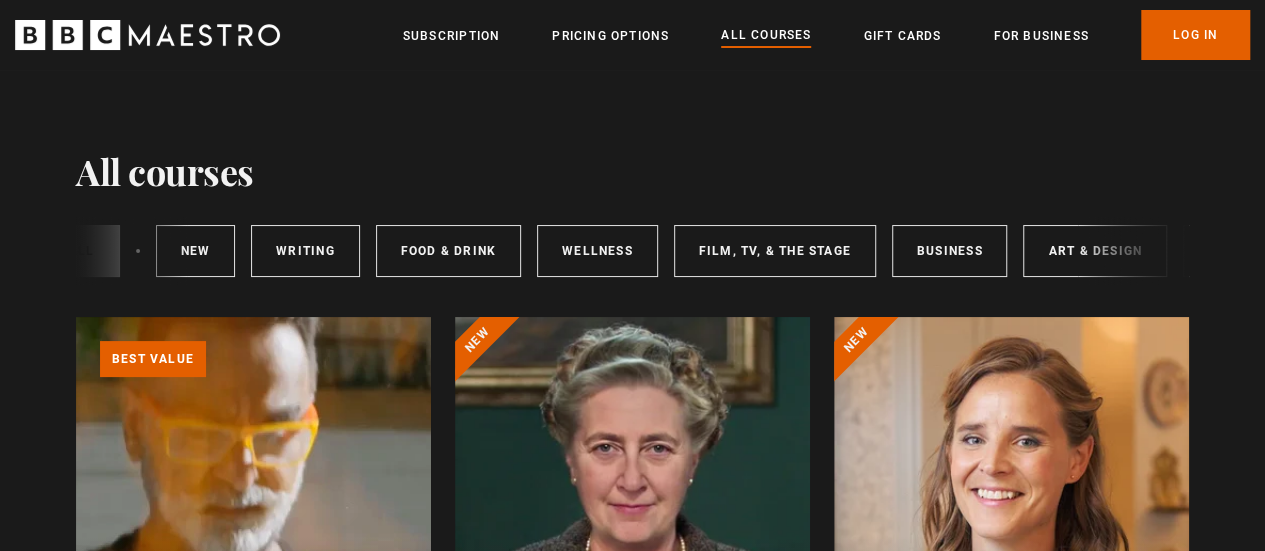 scroll, scrollTop: 0, scrollLeft: 0, axis: both 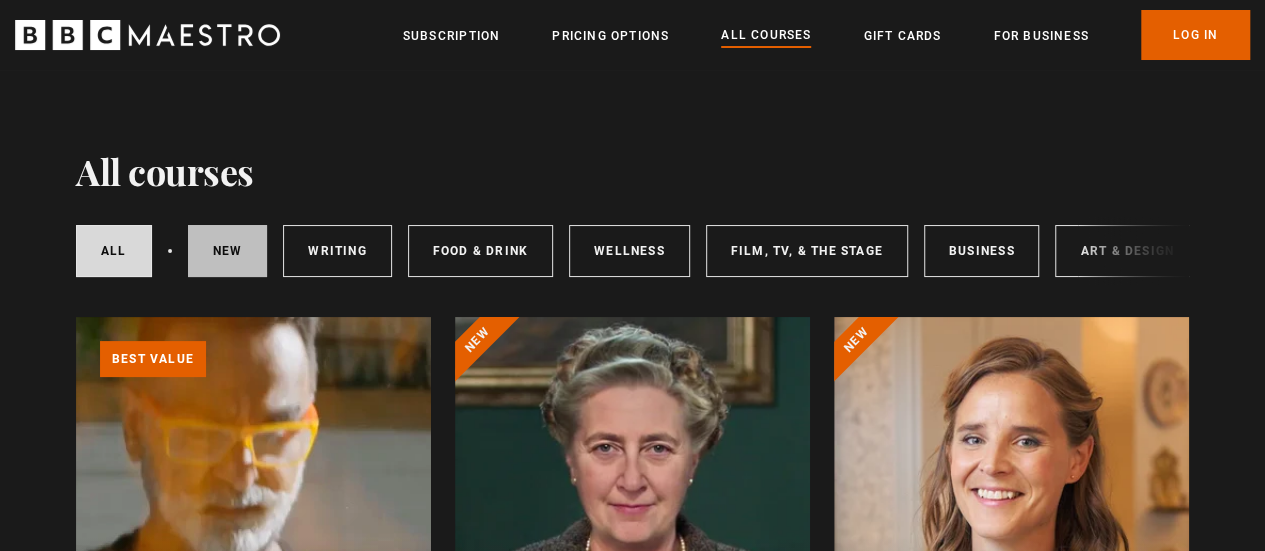 click on "New courses" at bounding box center [228, 251] 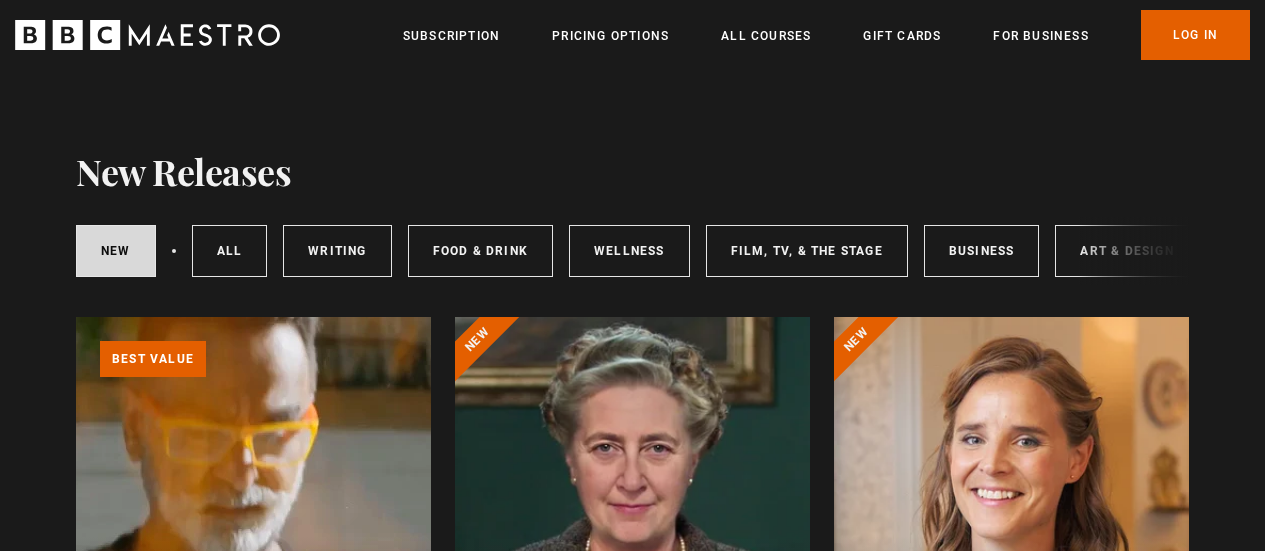scroll, scrollTop: 0, scrollLeft: 0, axis: both 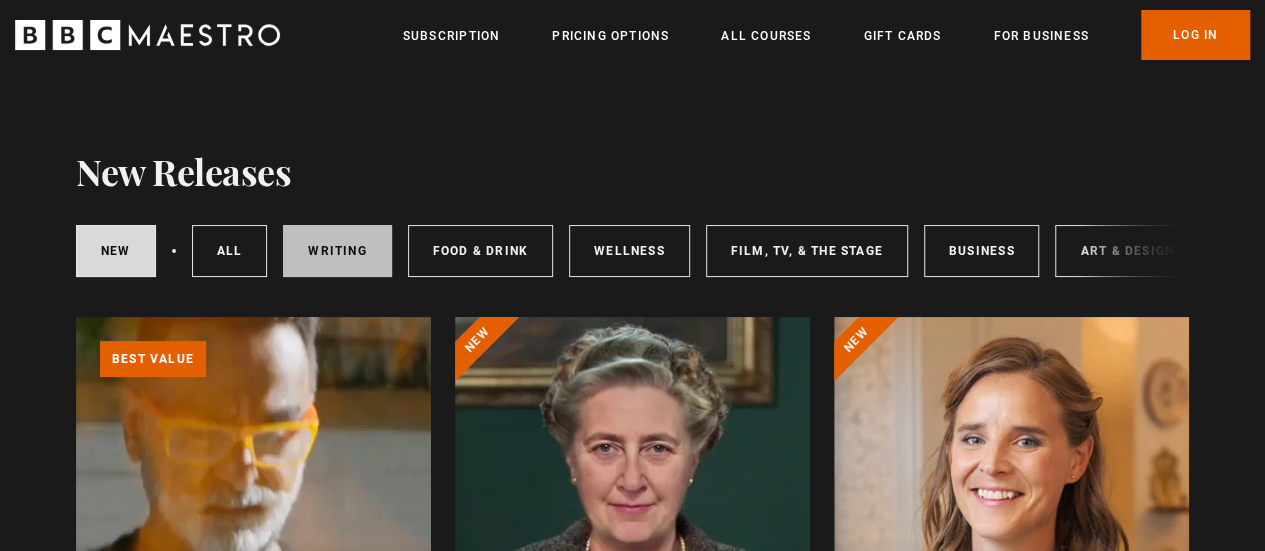 click on "Writing" at bounding box center [337, 251] 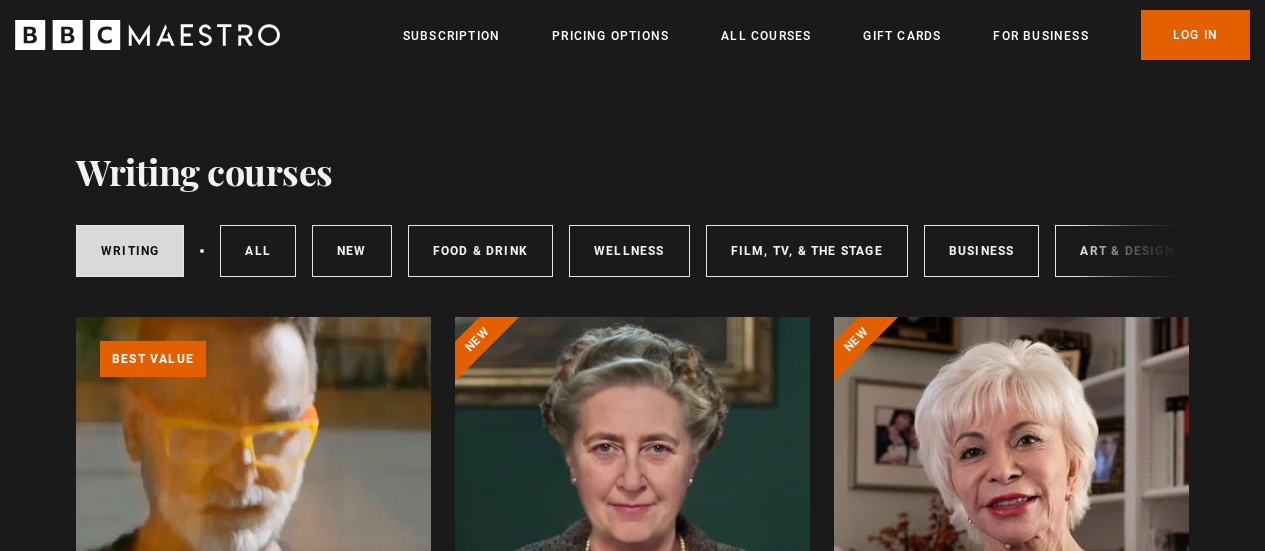 scroll, scrollTop: 0, scrollLeft: 0, axis: both 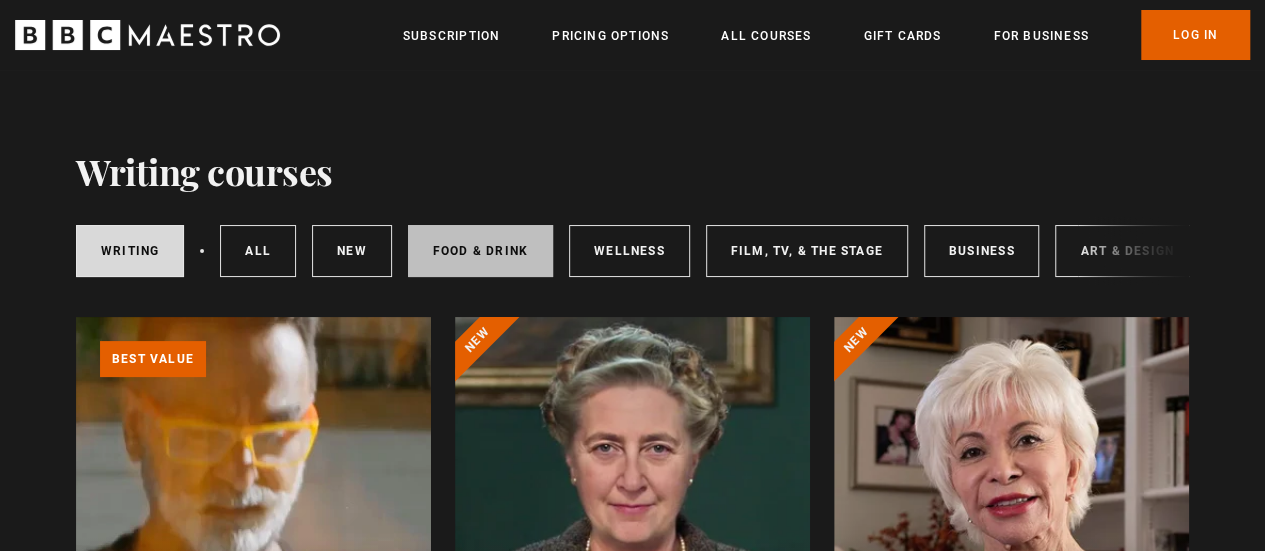 click on "Food & Drink" at bounding box center (480, 251) 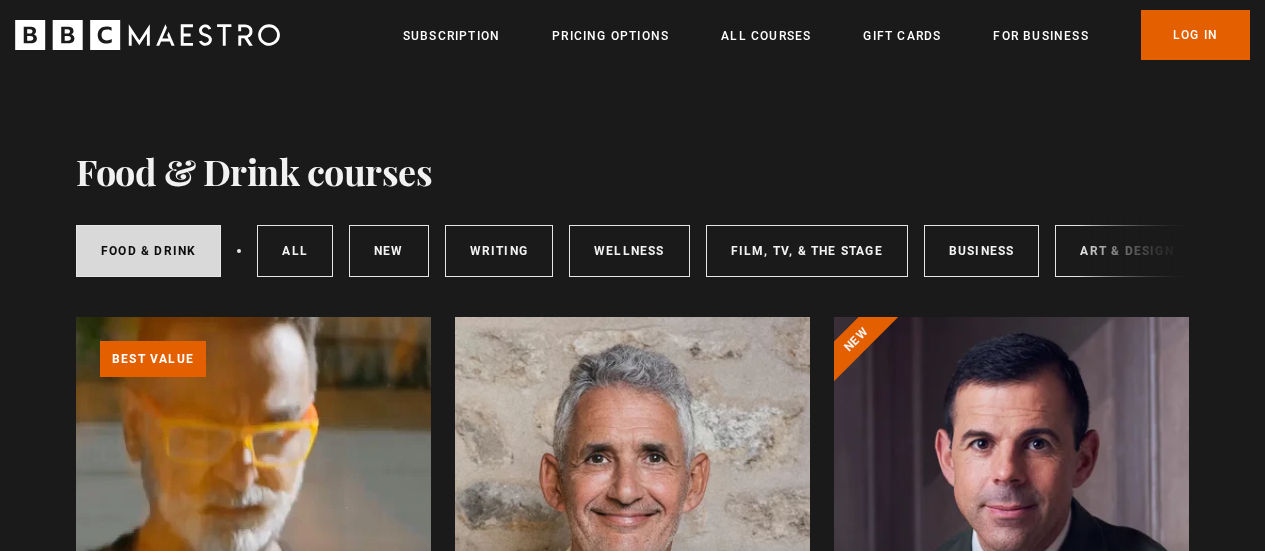 scroll, scrollTop: 0, scrollLeft: 0, axis: both 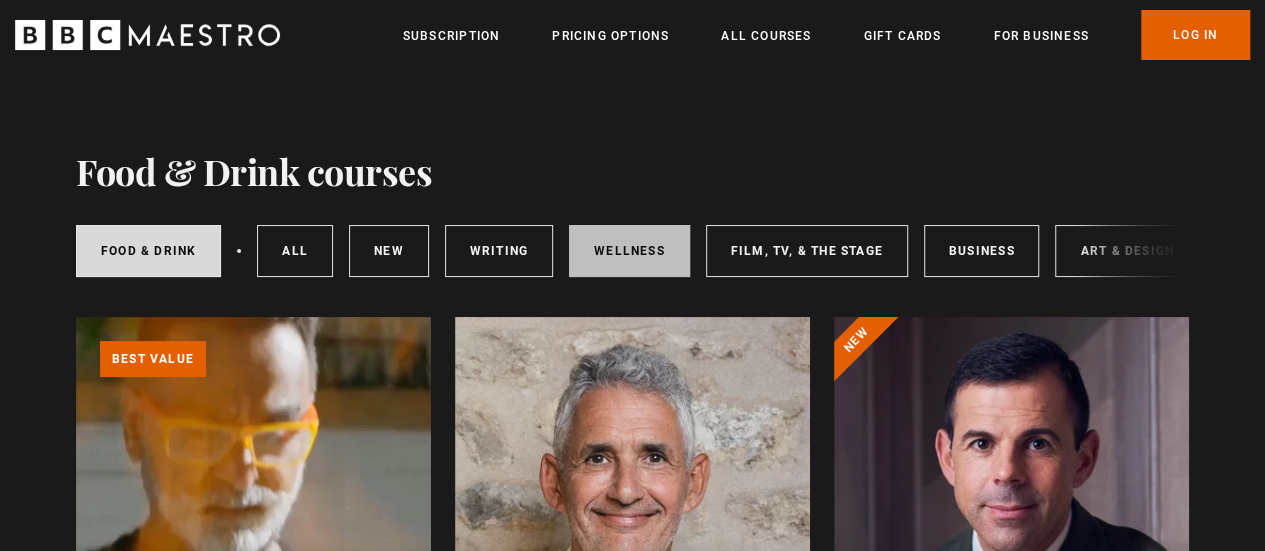 click on "Wellness" at bounding box center (629, 251) 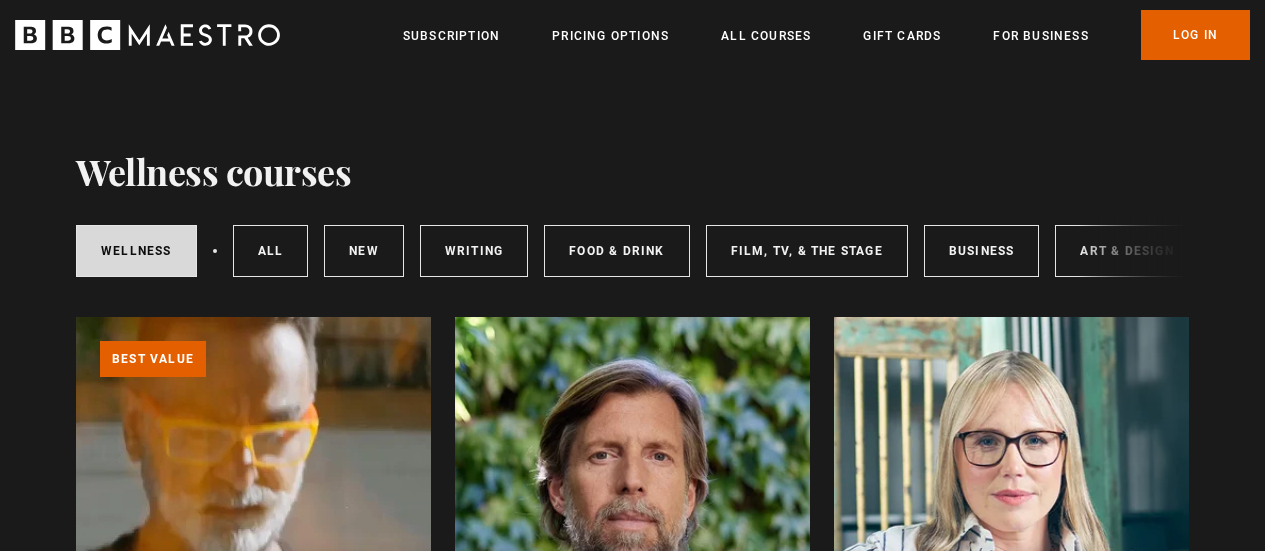 scroll, scrollTop: 200, scrollLeft: 0, axis: vertical 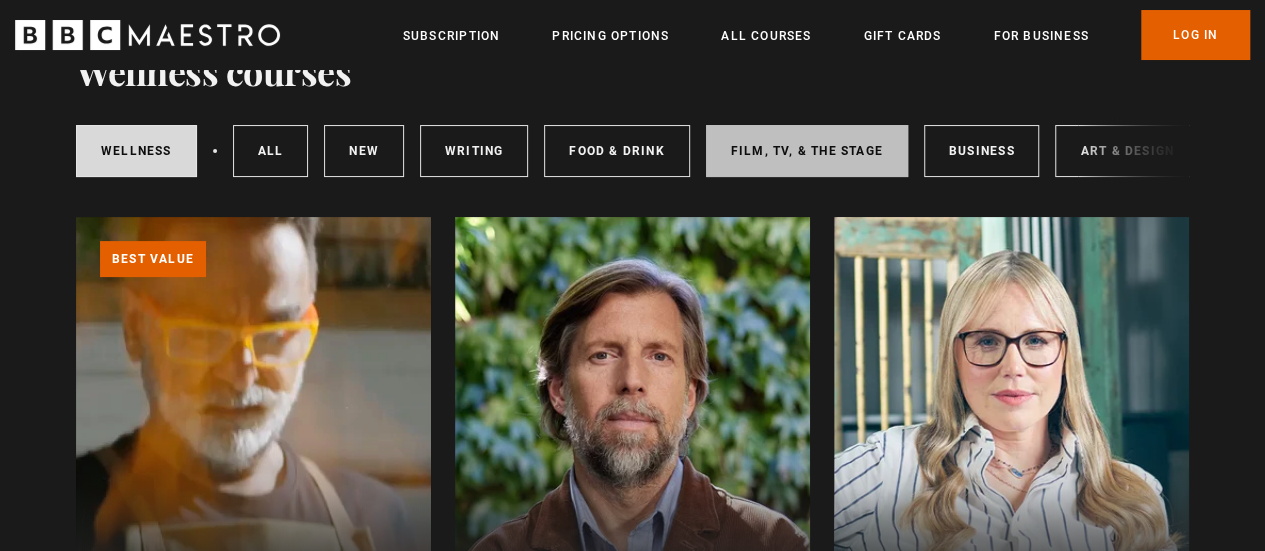 click on "Film, TV, & The Stage" at bounding box center (807, 151) 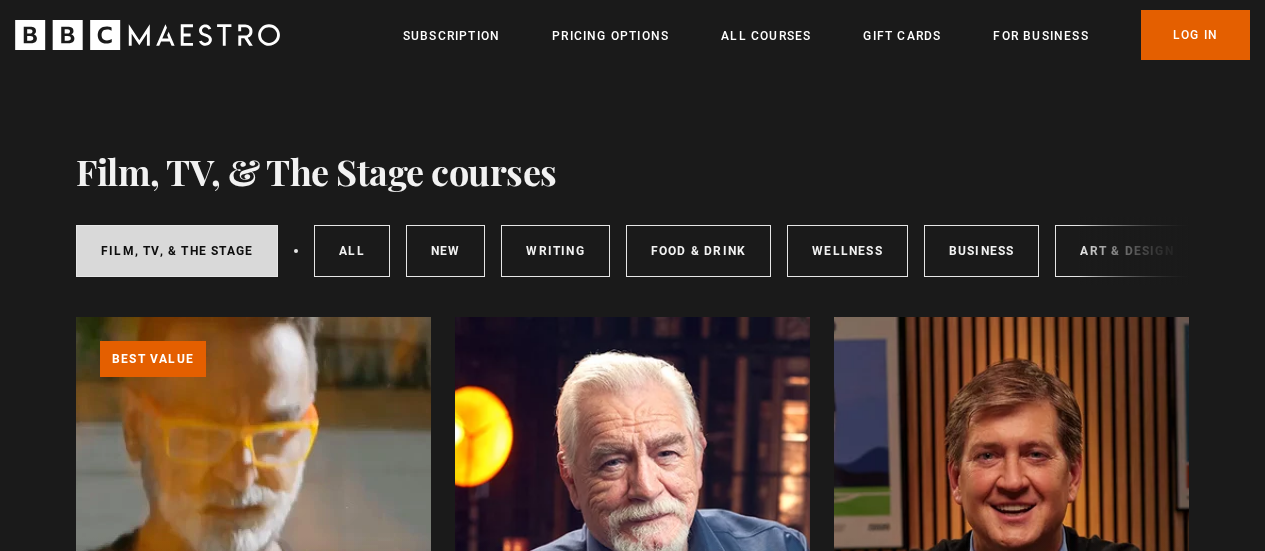 scroll, scrollTop: 400, scrollLeft: 0, axis: vertical 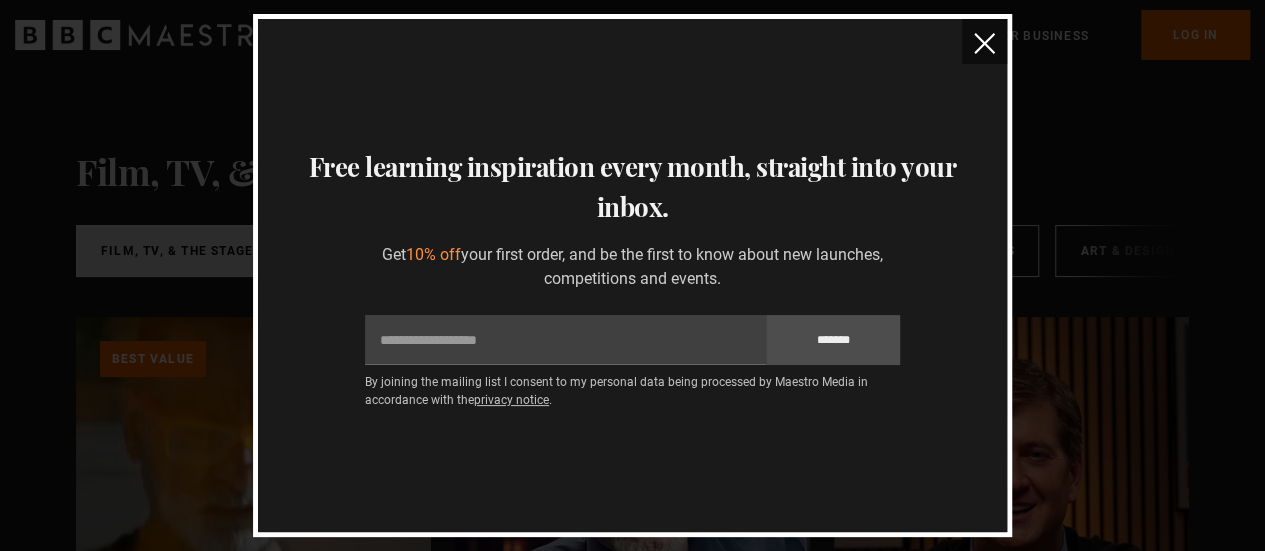 click at bounding box center (984, 41) 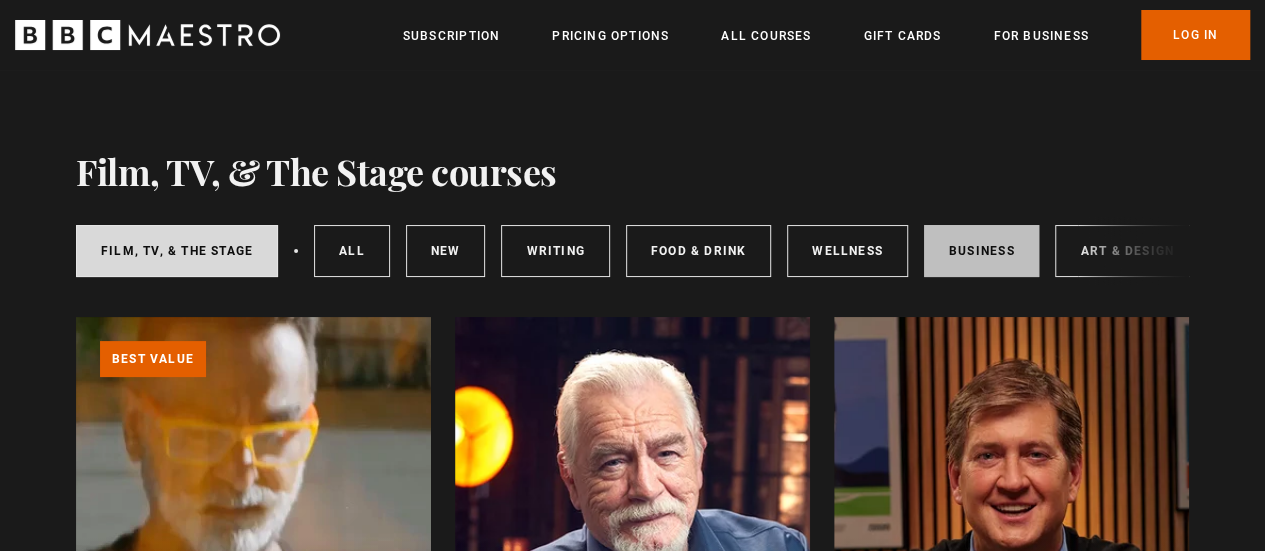 click on "Business" at bounding box center [982, 251] 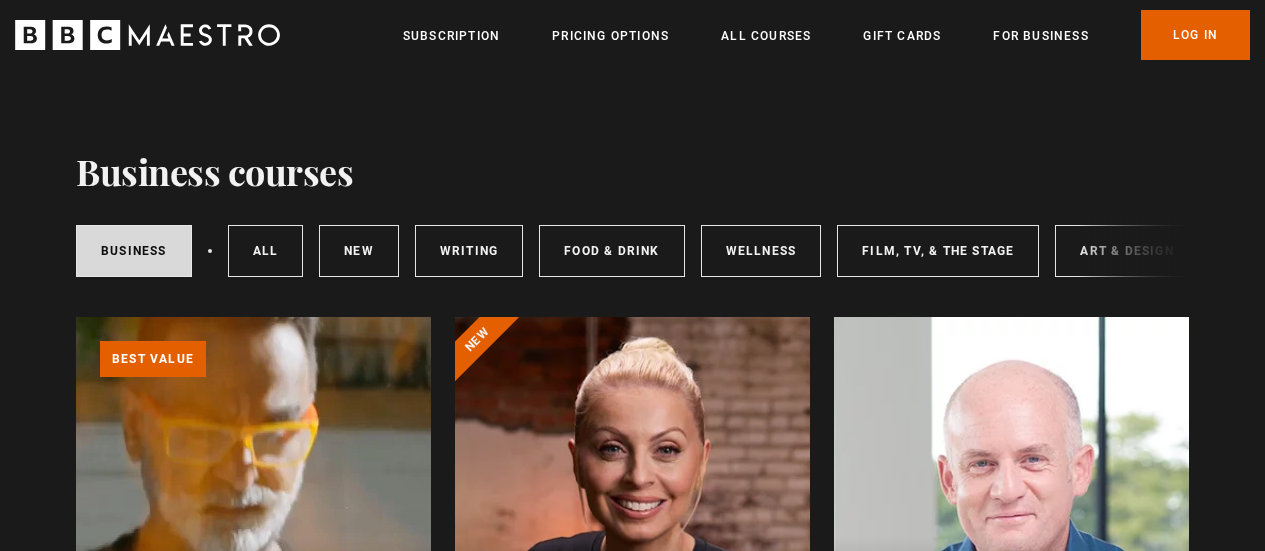 scroll, scrollTop: 300, scrollLeft: 0, axis: vertical 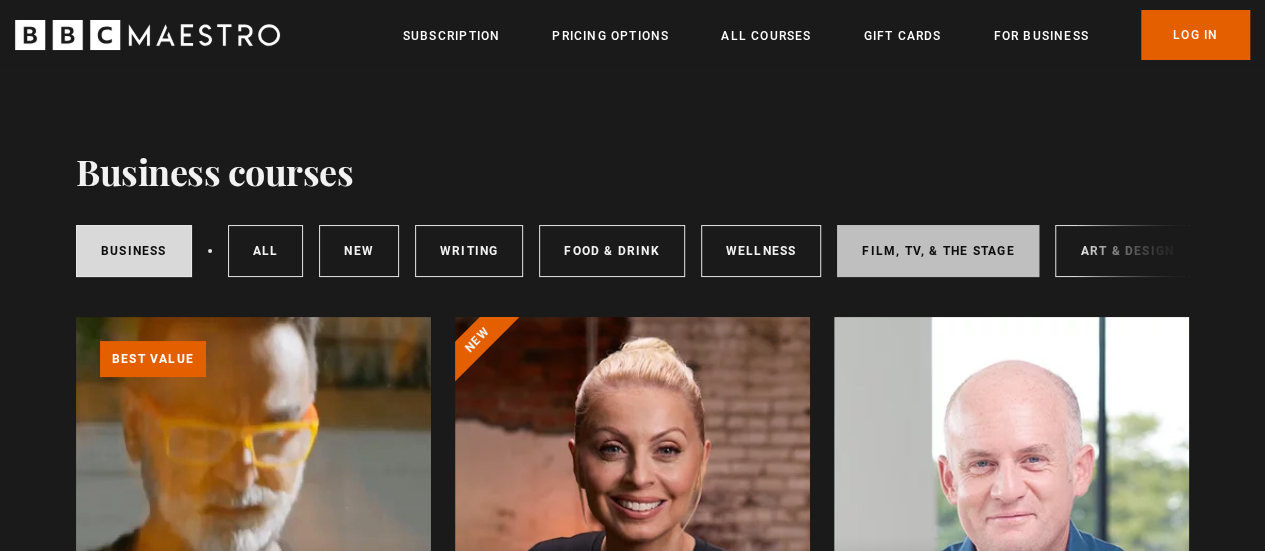 click on "Film, TV, & The Stage" at bounding box center [938, 251] 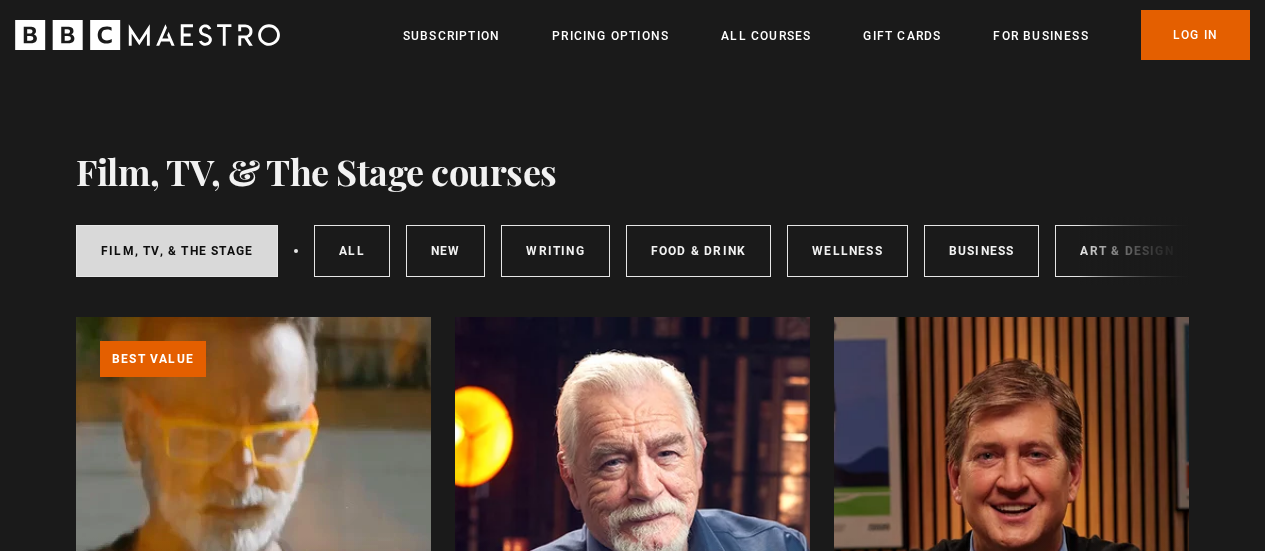 scroll, scrollTop: 400, scrollLeft: 0, axis: vertical 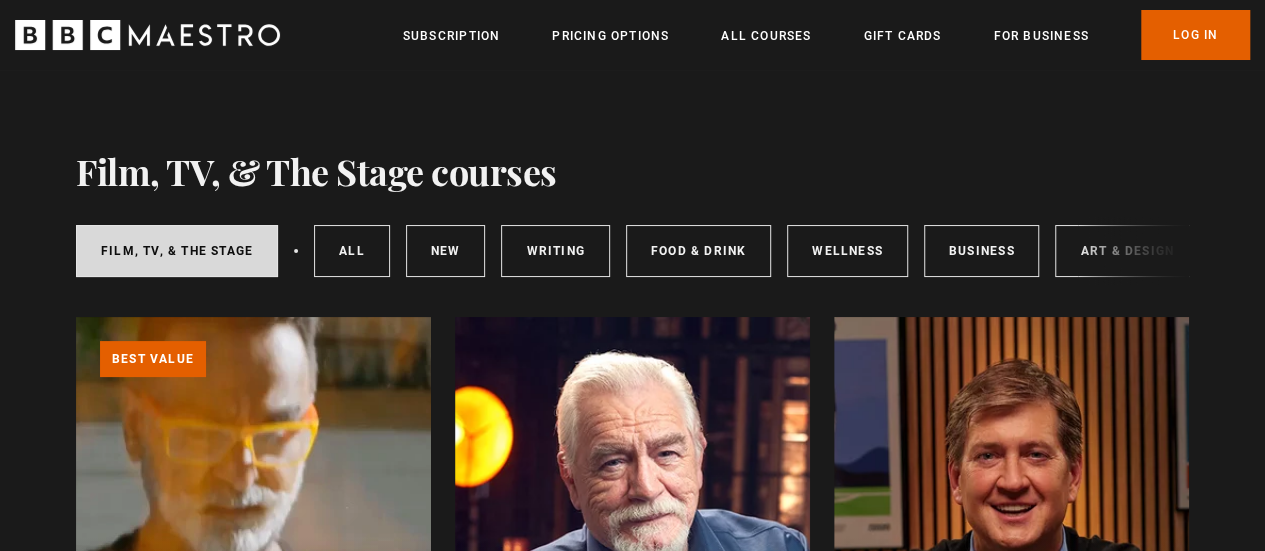 click on "Film, TV, & The Stage
All courses
New courses
Writing
Food & Drink
Wellness
Business
Art & Design
Music
Home & Lifestyle" at bounding box center [632, 251] 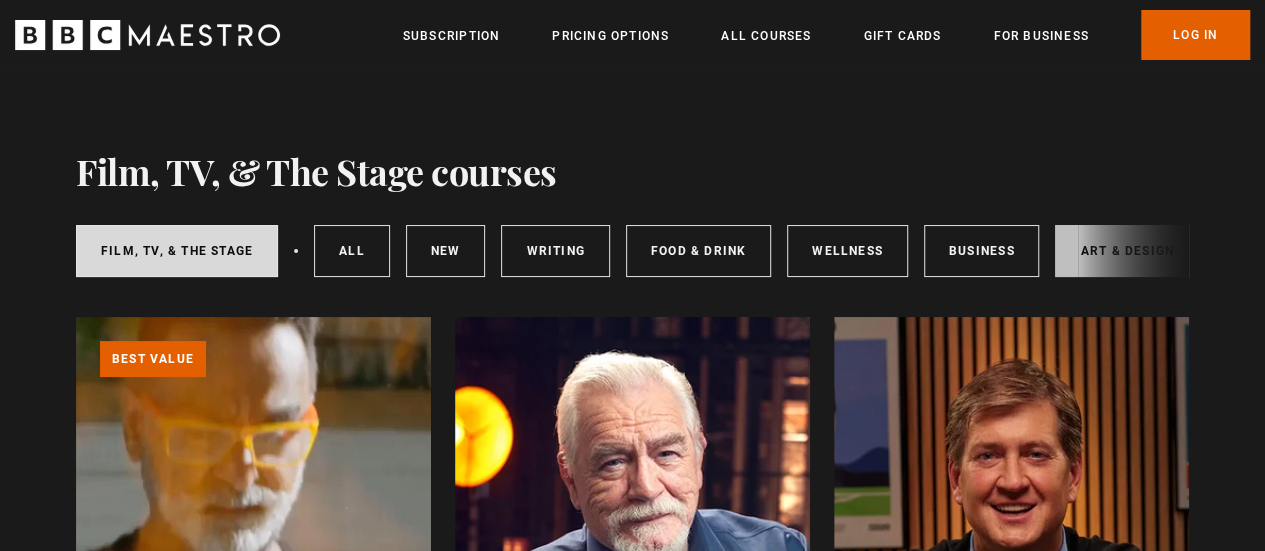 click on "Art & Design" at bounding box center [1126, 251] 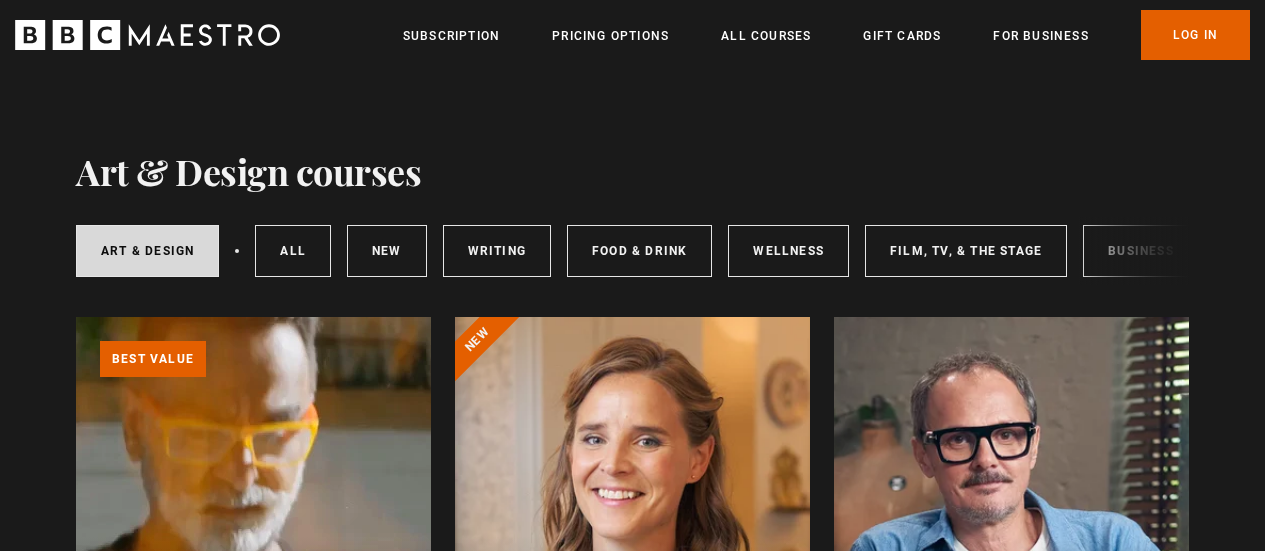 scroll, scrollTop: 300, scrollLeft: 0, axis: vertical 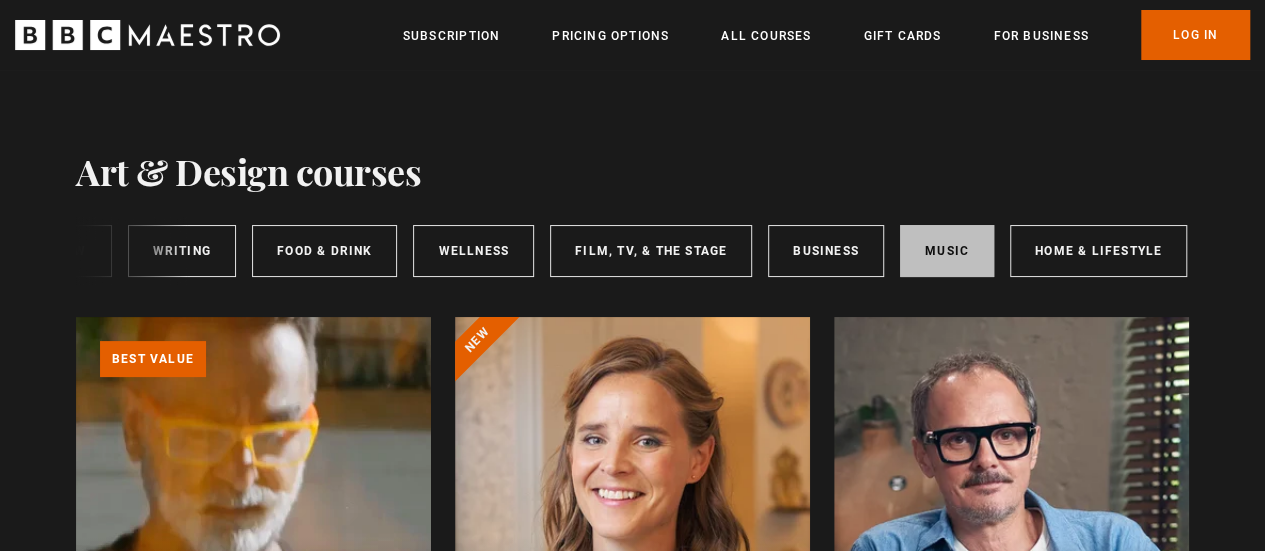 click on "Music" at bounding box center [947, 251] 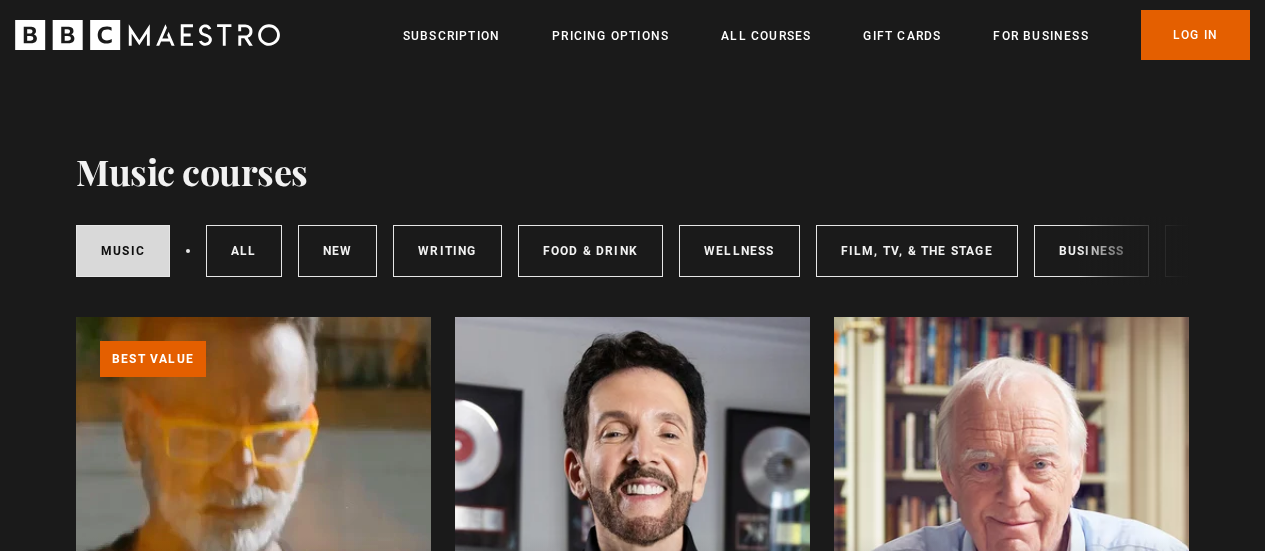 scroll, scrollTop: 0, scrollLeft: 0, axis: both 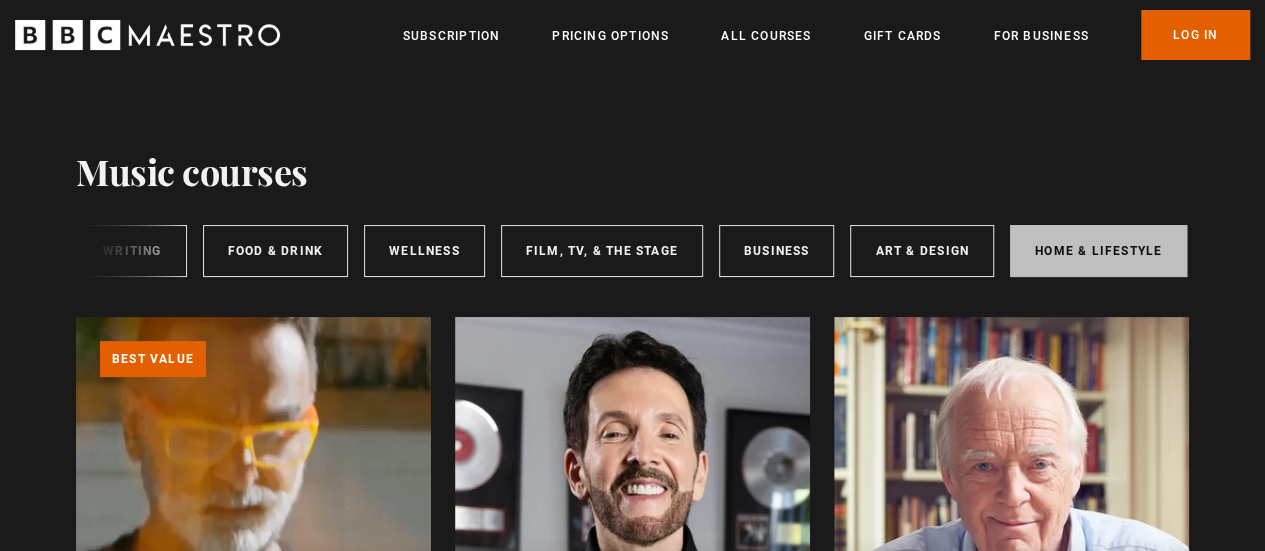 click on "Home & Lifestyle" at bounding box center [1098, 251] 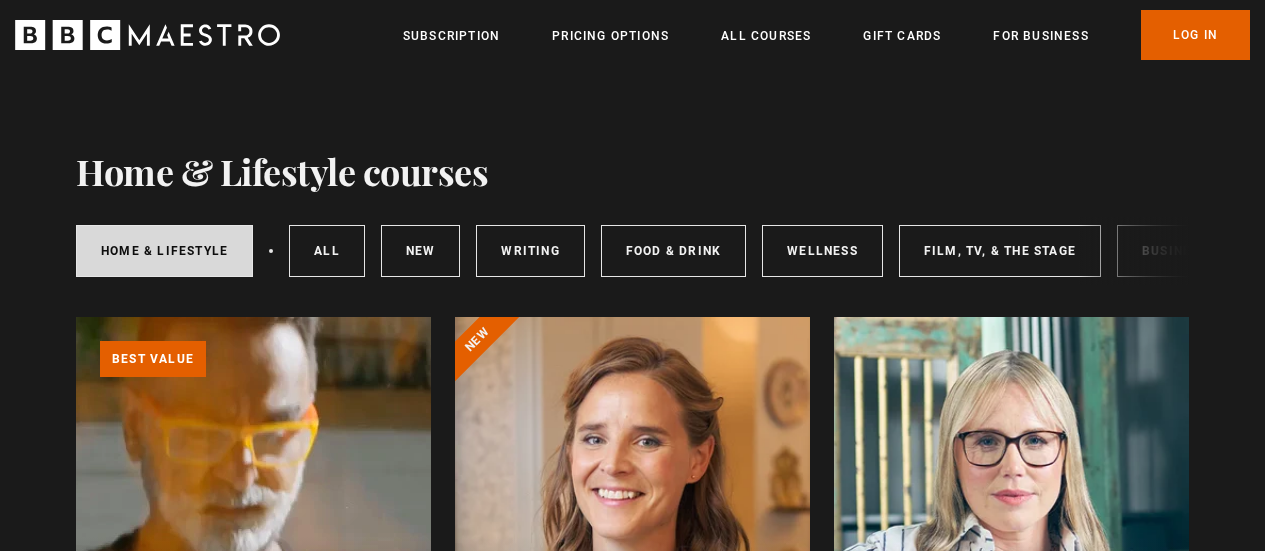 scroll, scrollTop: 0, scrollLeft: 0, axis: both 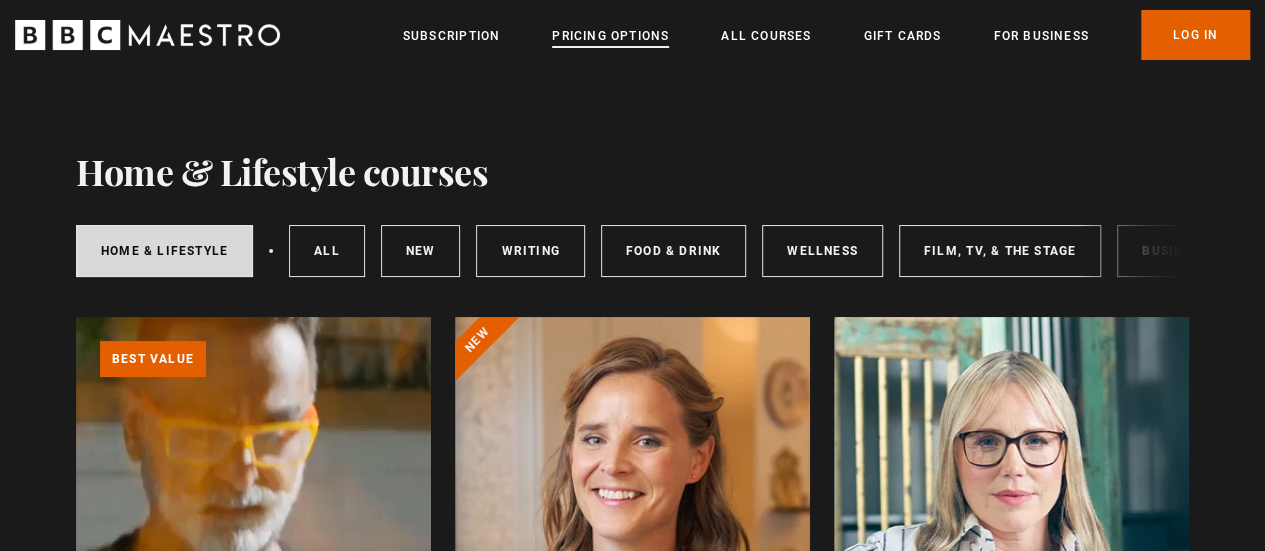 click on "Pricing Options" at bounding box center [610, 36] 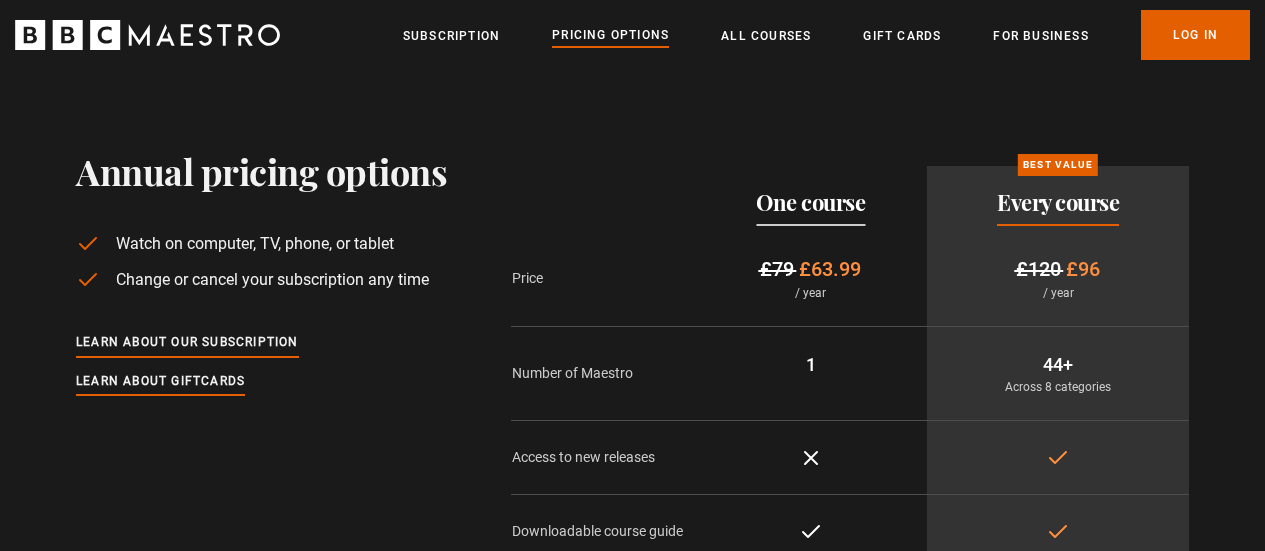 scroll, scrollTop: 0, scrollLeft: 0, axis: both 